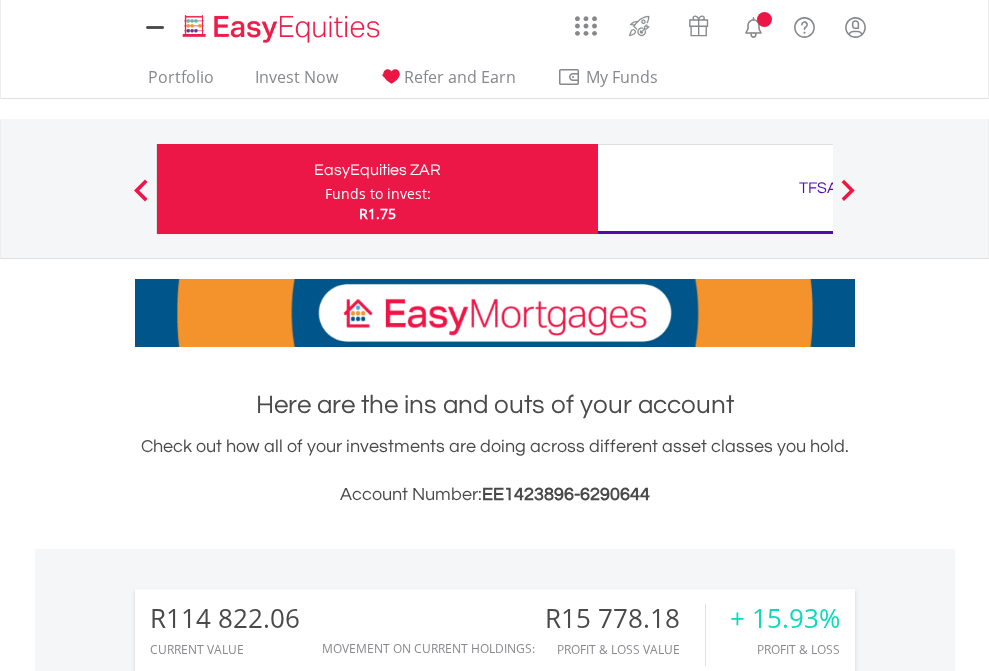 scroll, scrollTop: 0, scrollLeft: 0, axis: both 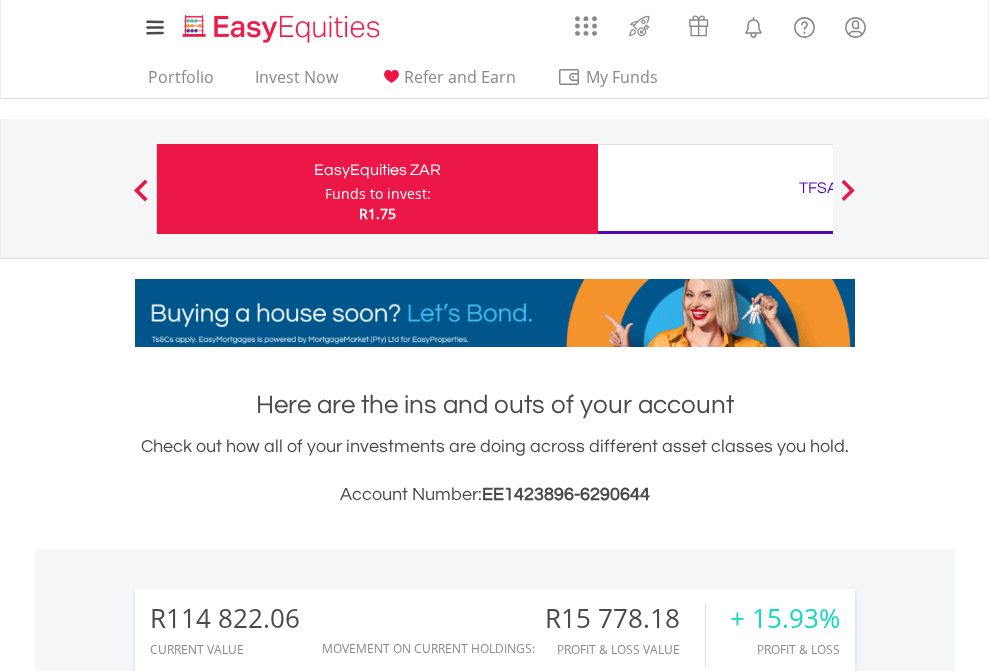 click on "Funds to invest:" at bounding box center (378, 194) 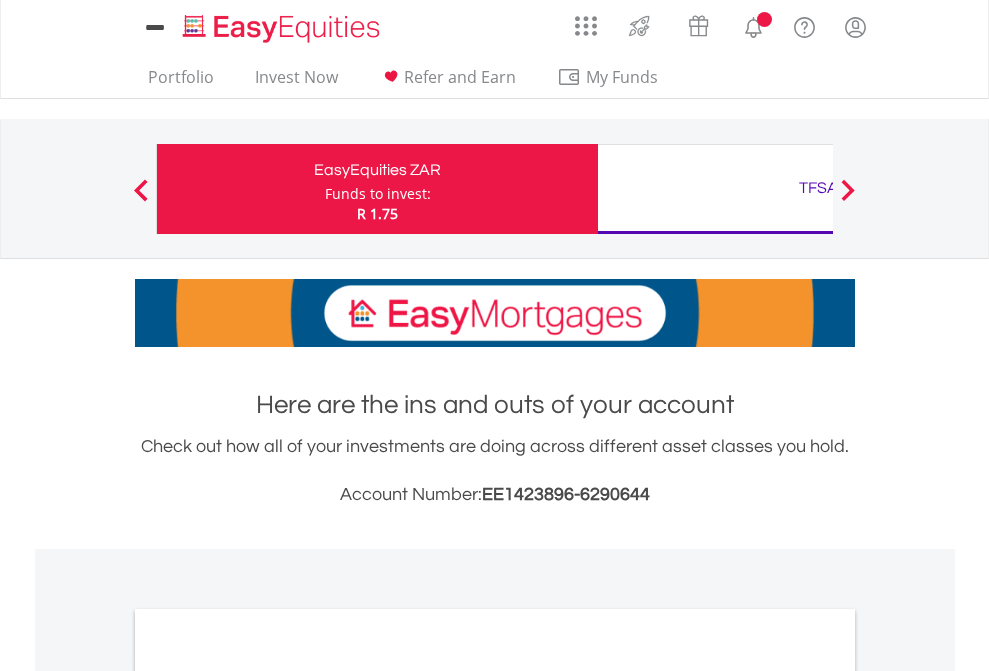 scroll, scrollTop: 0, scrollLeft: 0, axis: both 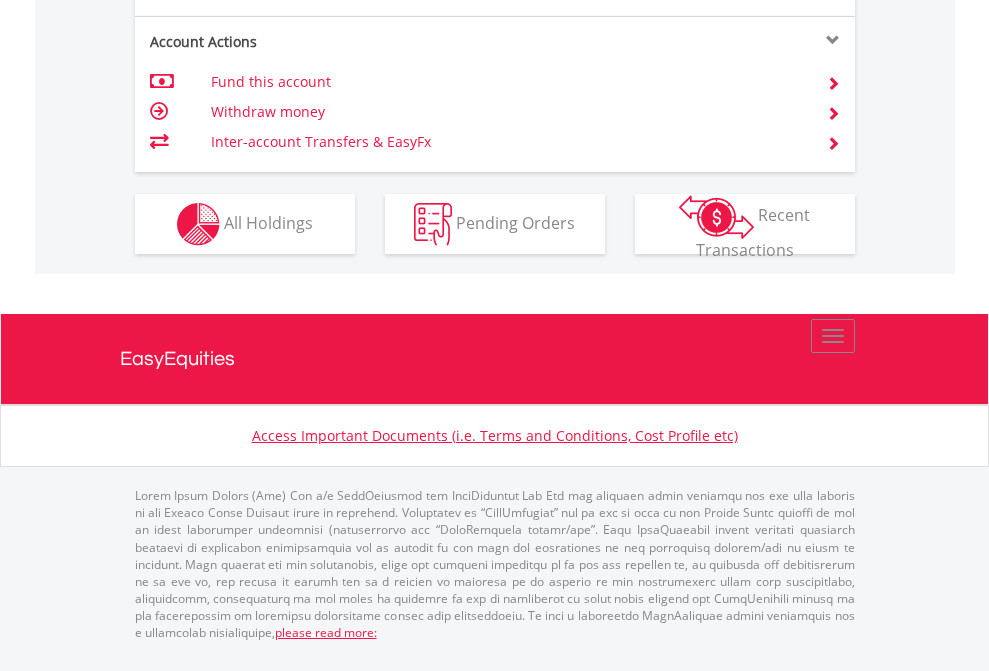 click on "Investment types" at bounding box center (706, -337) 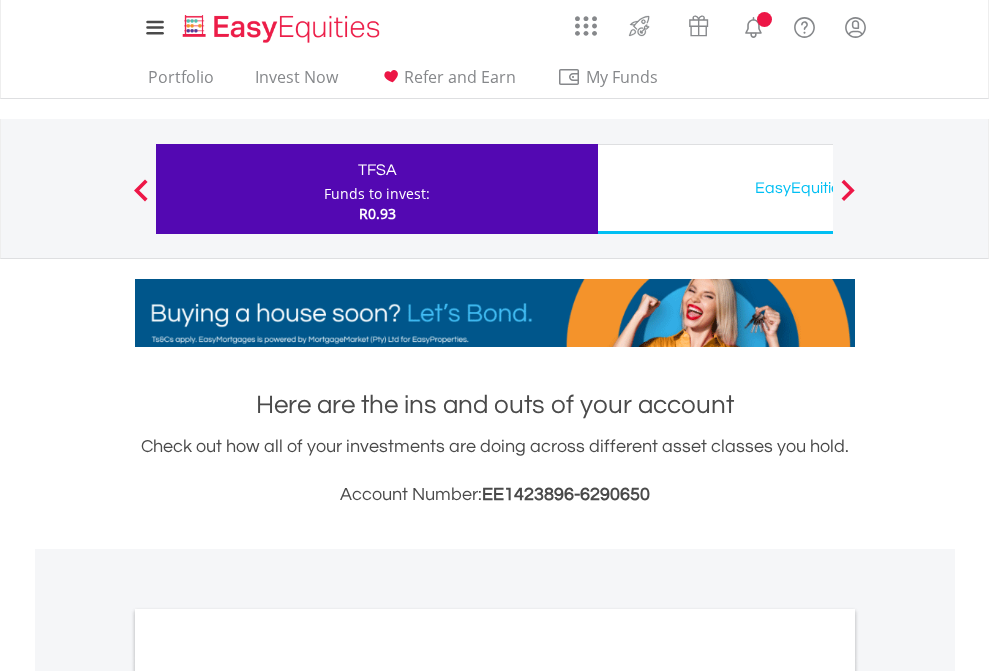 scroll, scrollTop: 0, scrollLeft: 0, axis: both 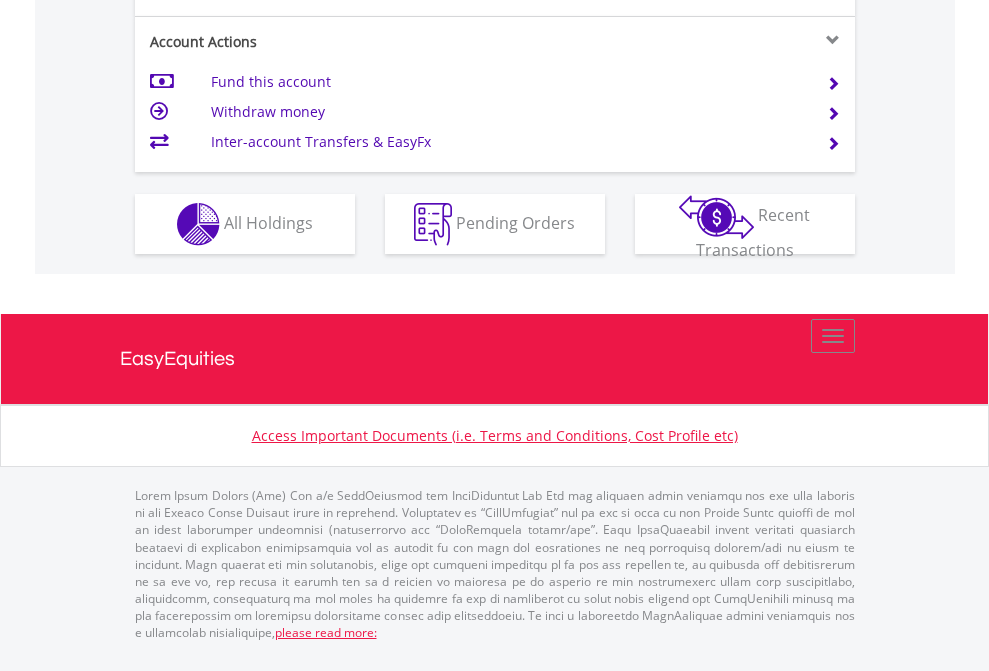 click on "Investment types" at bounding box center (706, -337) 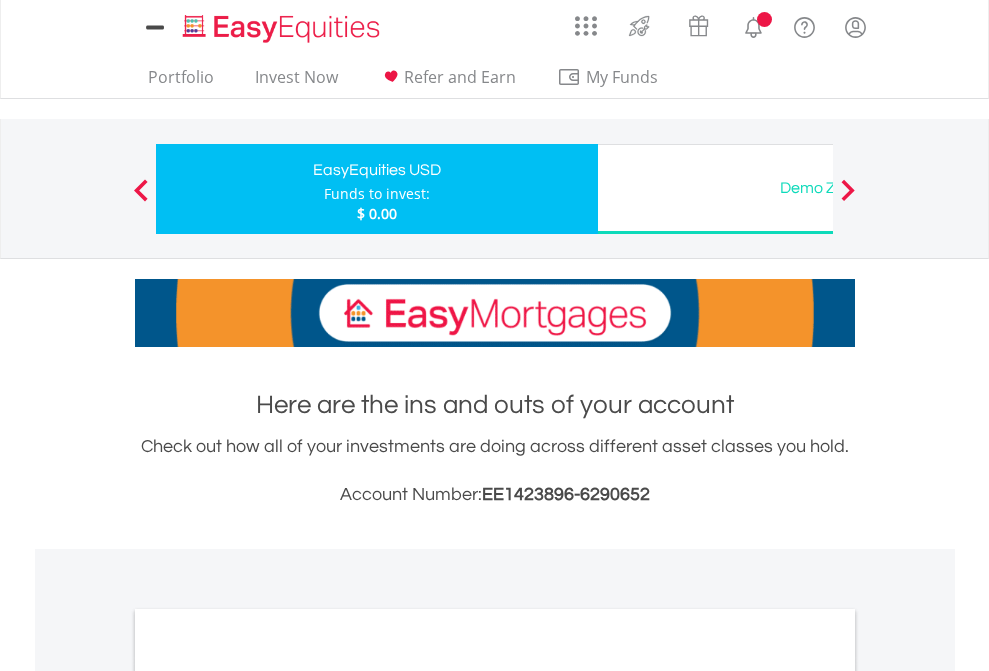 scroll, scrollTop: 0, scrollLeft: 0, axis: both 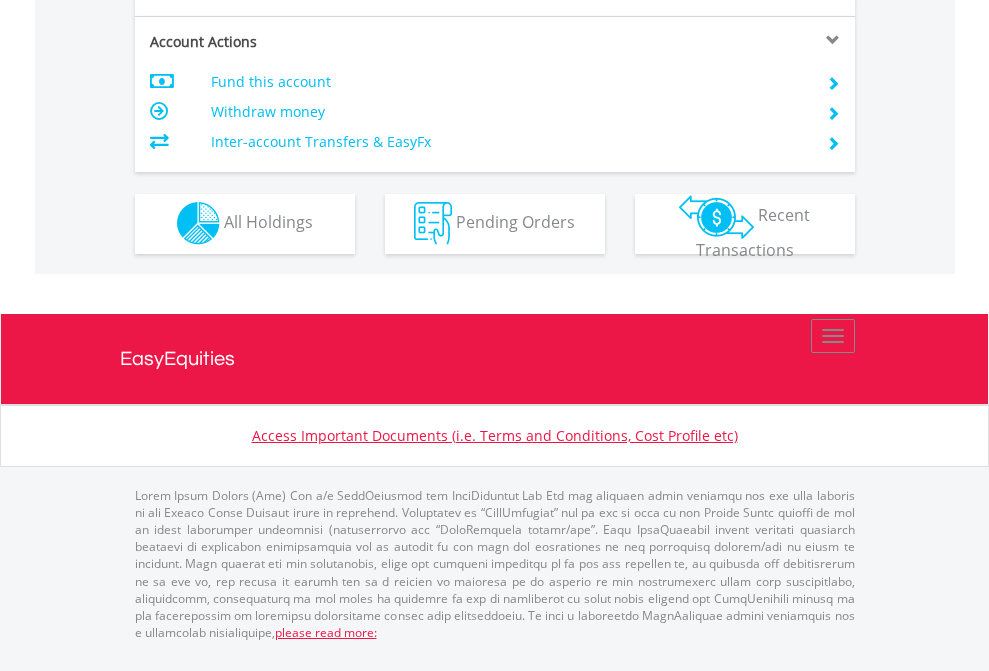 click on "Investment types" at bounding box center [706, -353] 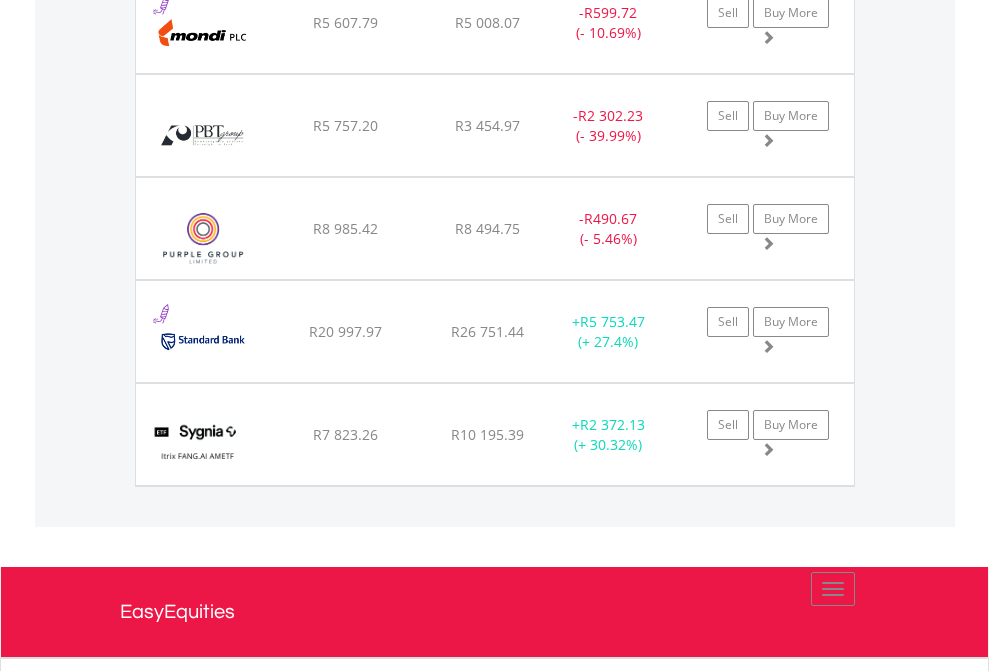 click on "TFSA" at bounding box center (818, -1745) 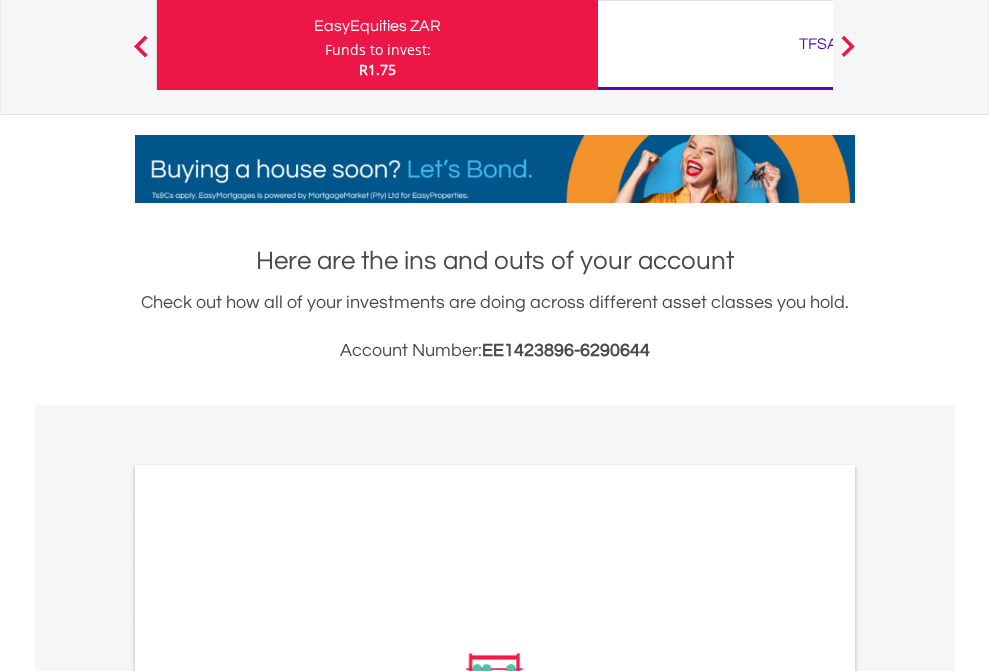 click on "All Holdings" at bounding box center (268, 952) 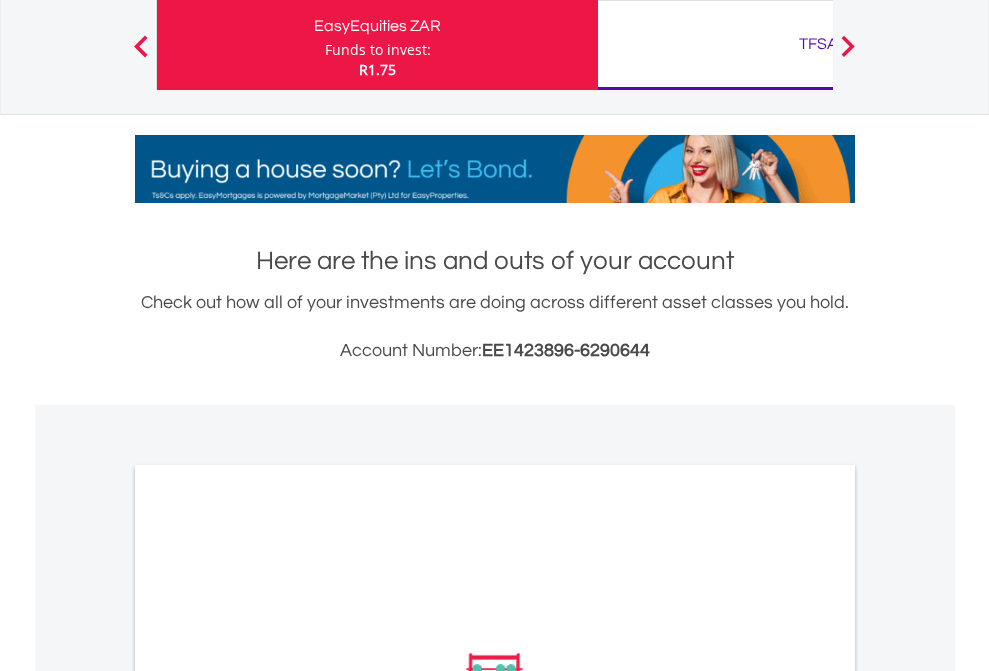 scroll, scrollTop: 1202, scrollLeft: 0, axis: vertical 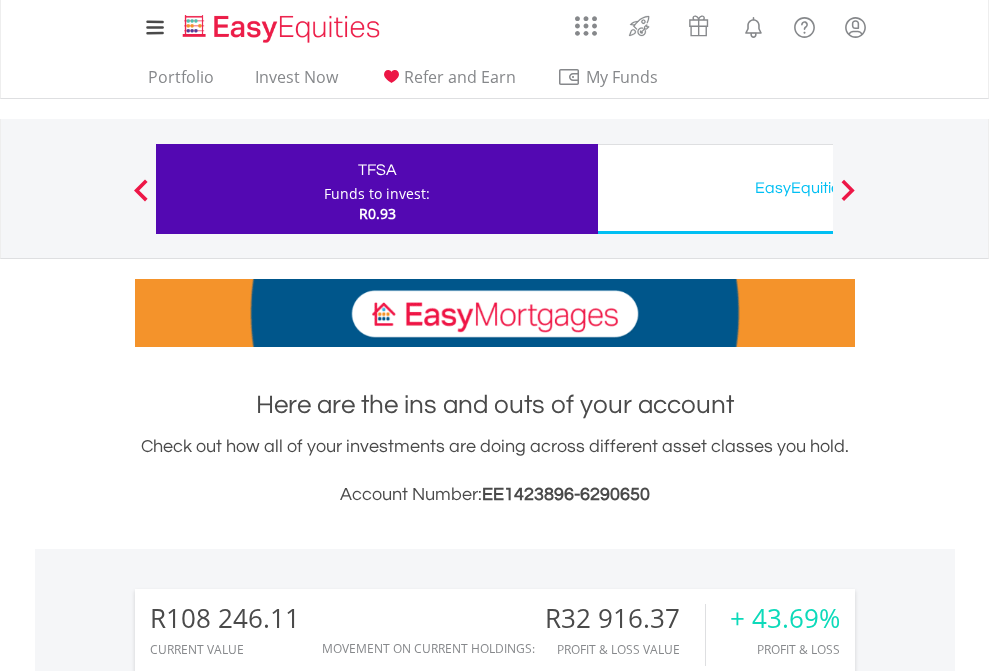 click on "EasyEquities USD" at bounding box center [818, 188] 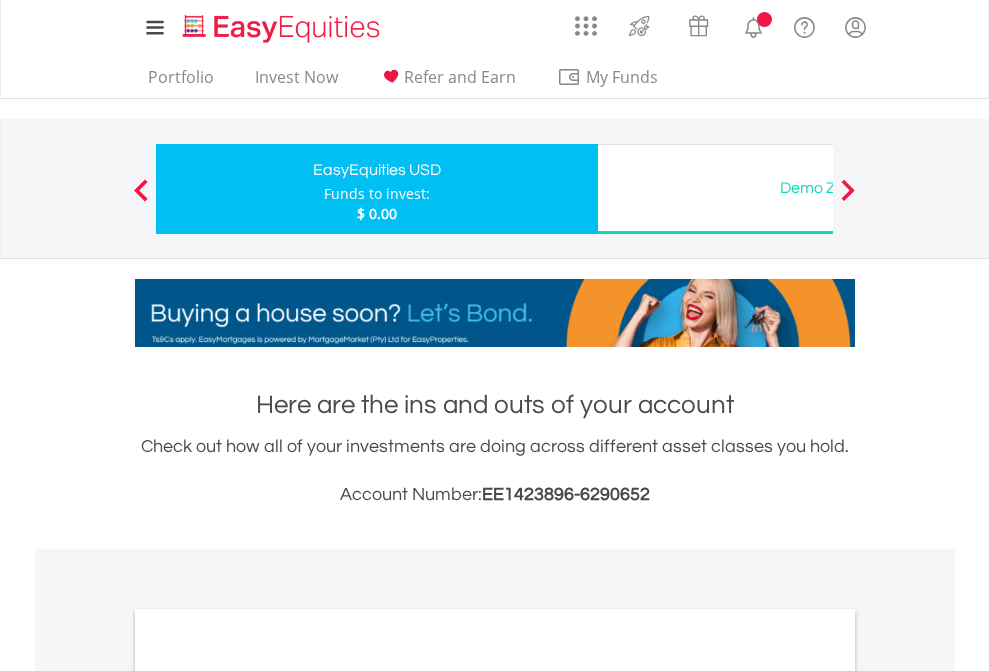scroll, scrollTop: 0, scrollLeft: 0, axis: both 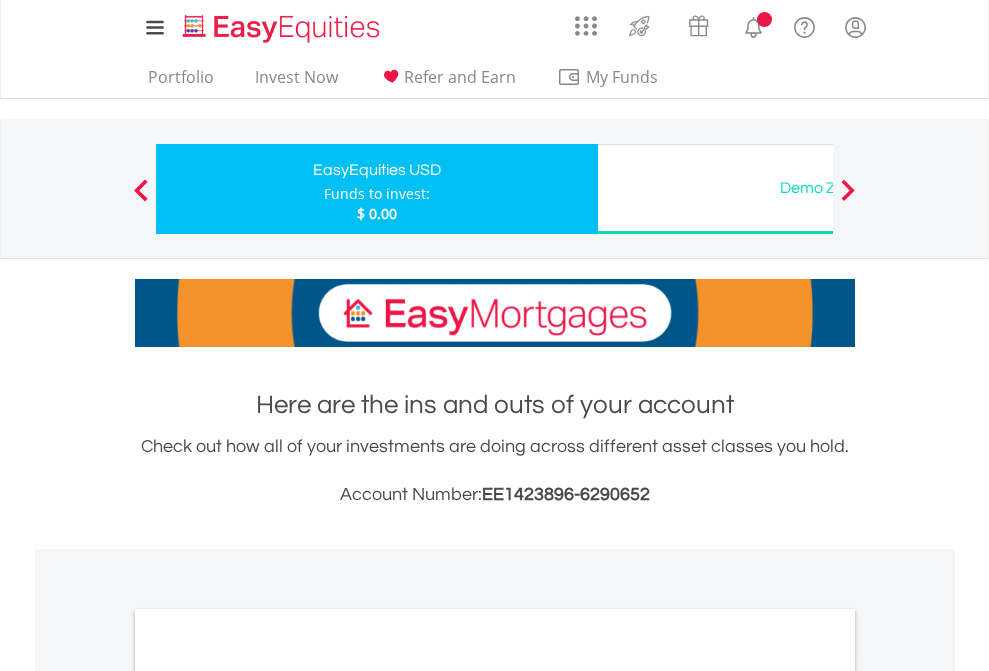 click on "All Holdings" at bounding box center (268, 1096) 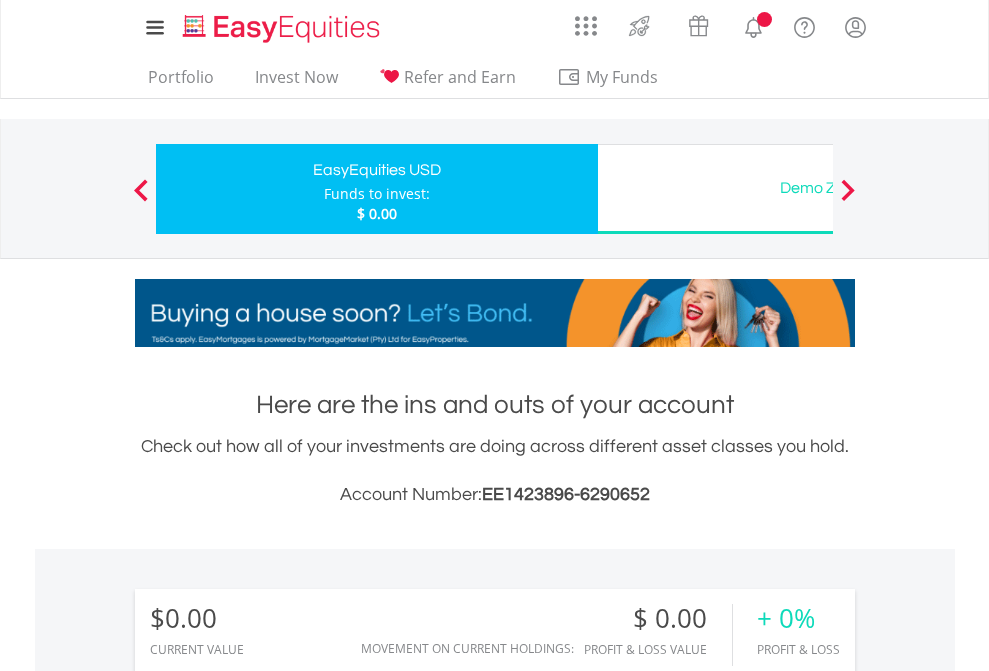 scroll, scrollTop: 1202, scrollLeft: 0, axis: vertical 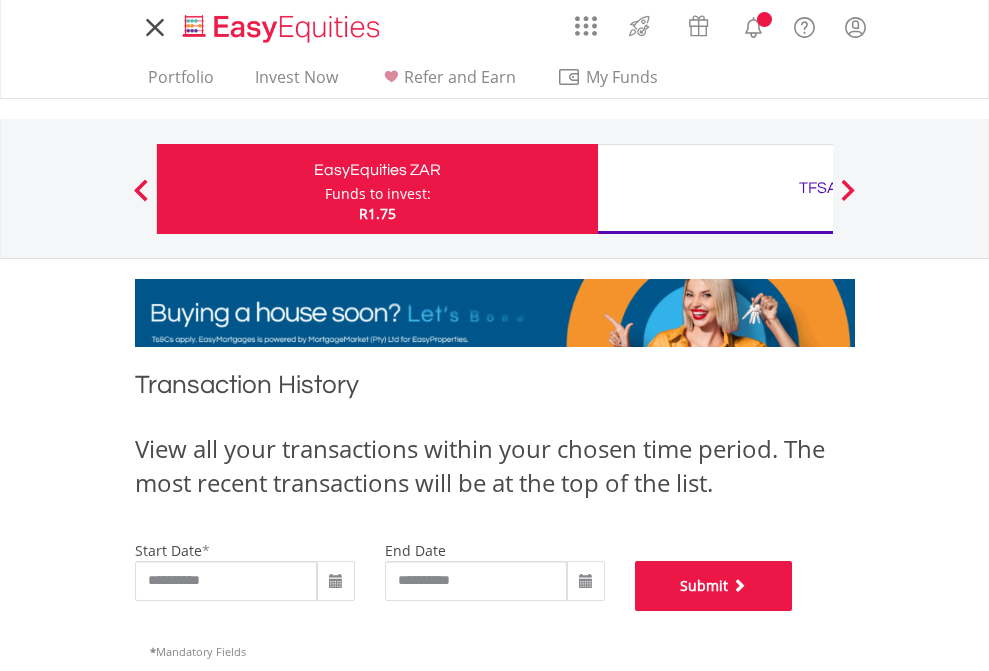 click on "Submit" at bounding box center [714, 586] 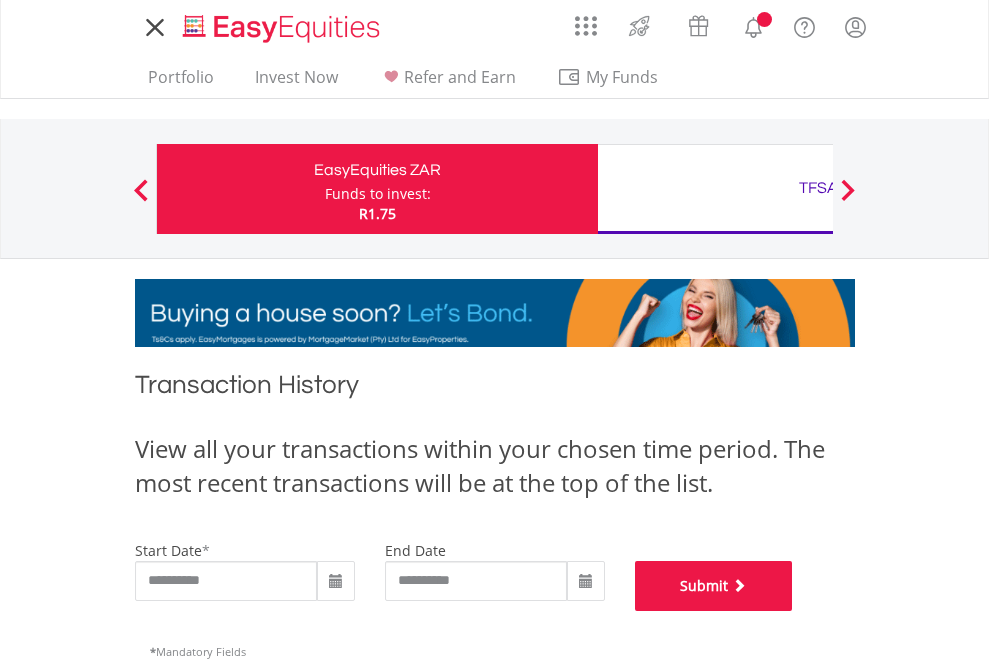 scroll, scrollTop: 811, scrollLeft: 0, axis: vertical 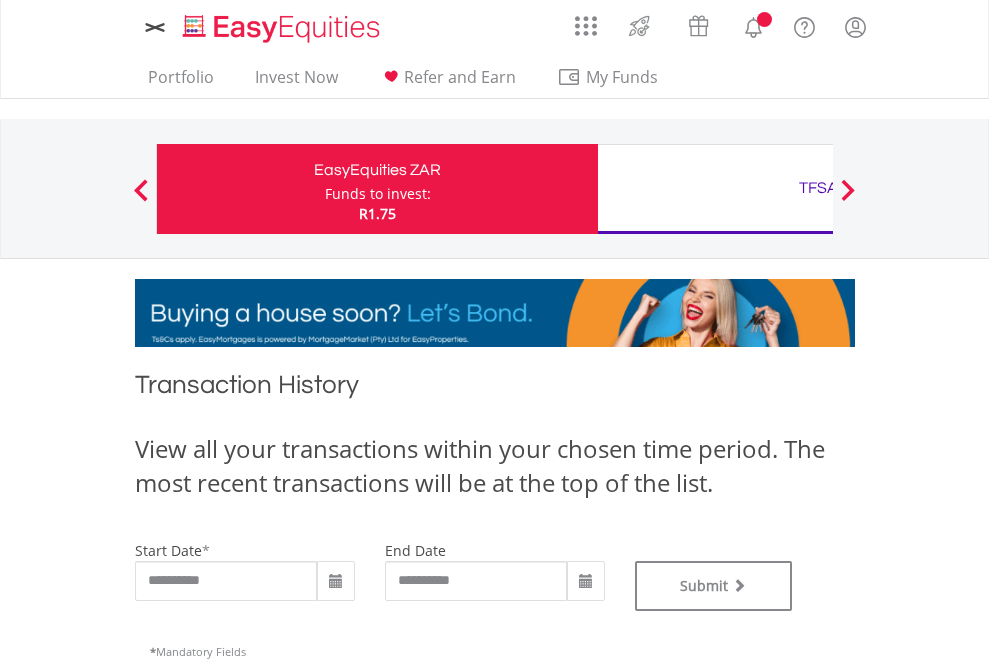 click on "TFSA" at bounding box center (818, 188) 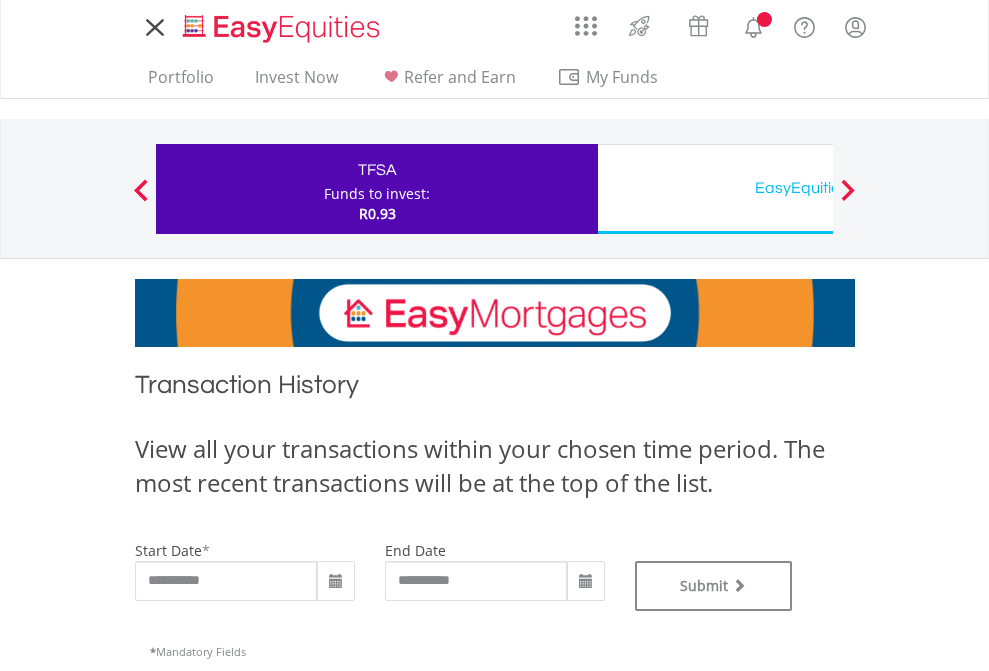 scroll, scrollTop: 0, scrollLeft: 0, axis: both 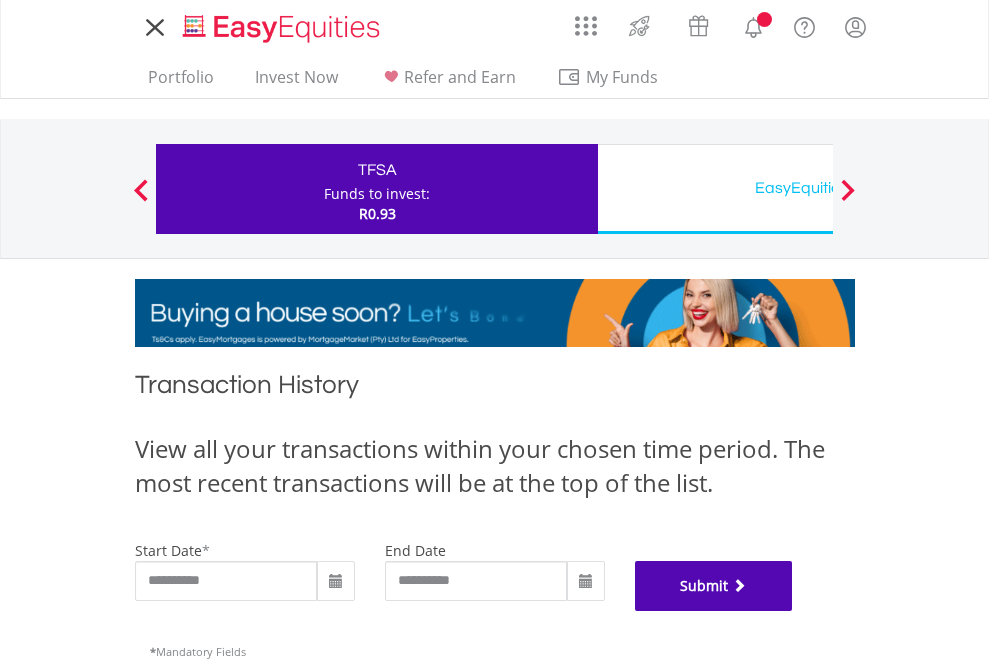 click on "Submit" at bounding box center (714, 586) 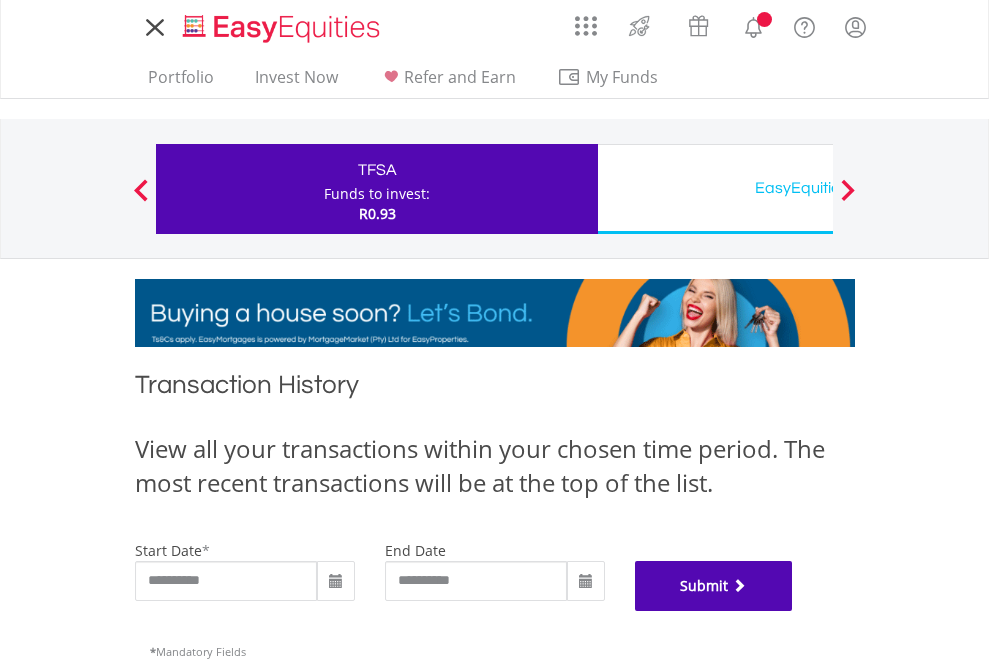 scroll, scrollTop: 811, scrollLeft: 0, axis: vertical 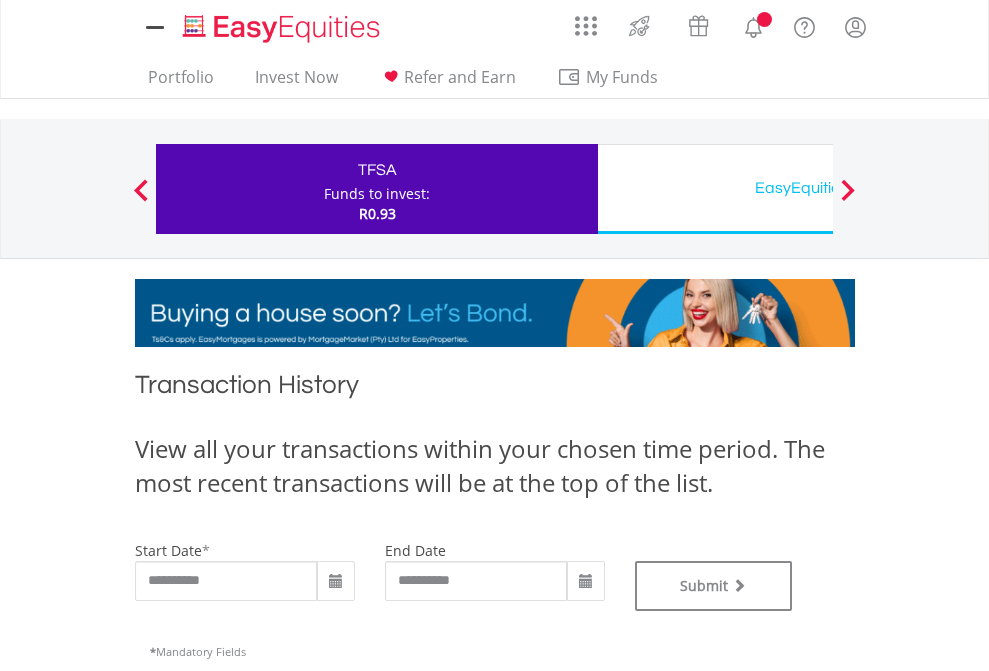click on "EasyEquities USD" at bounding box center [818, 188] 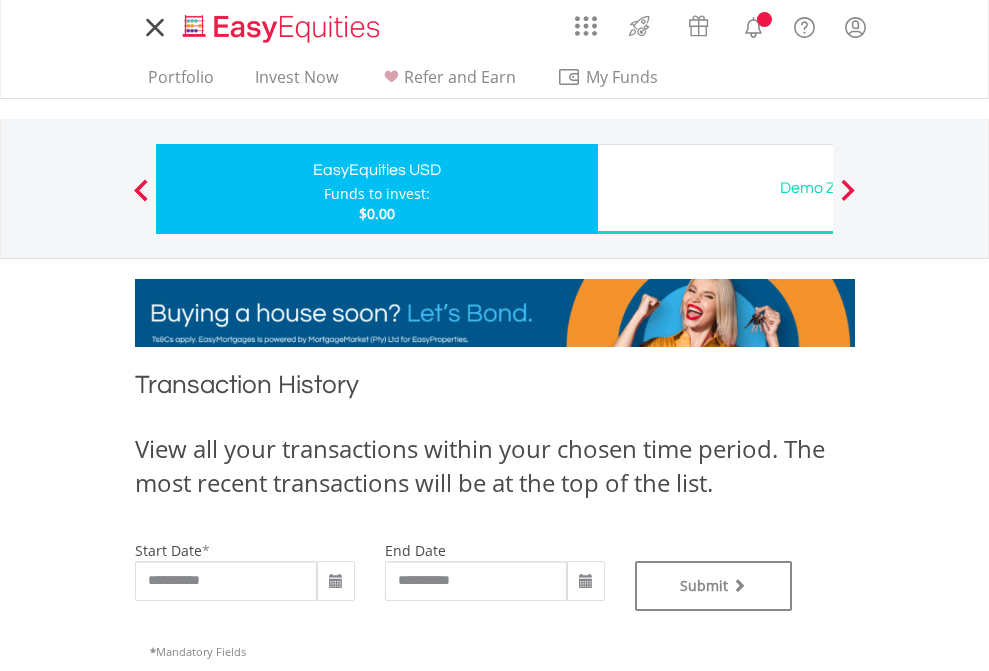 scroll, scrollTop: 0, scrollLeft: 0, axis: both 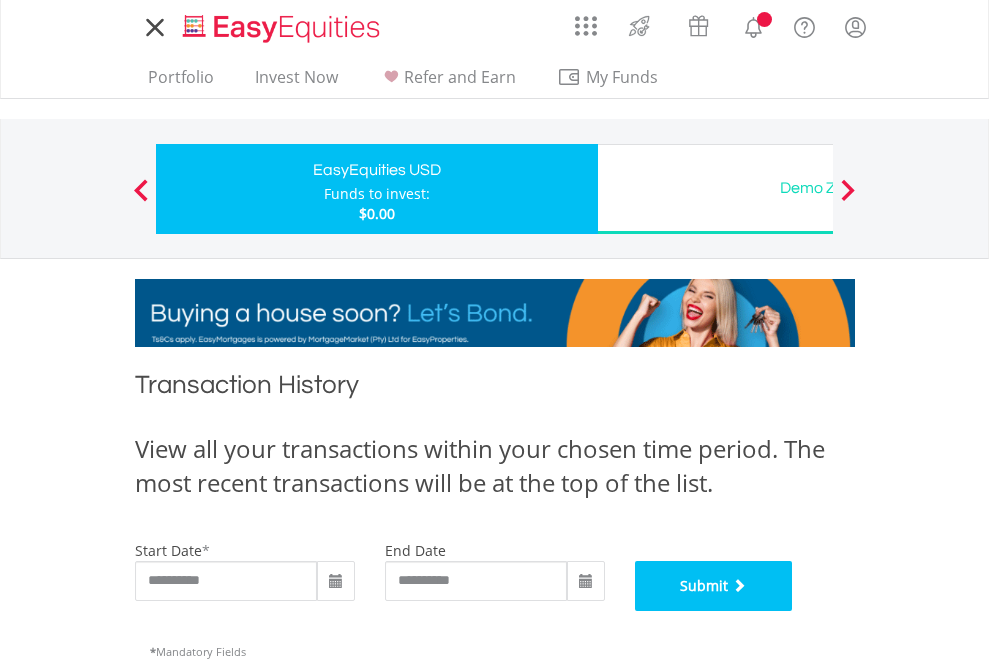 click on "Submit" at bounding box center [714, 586] 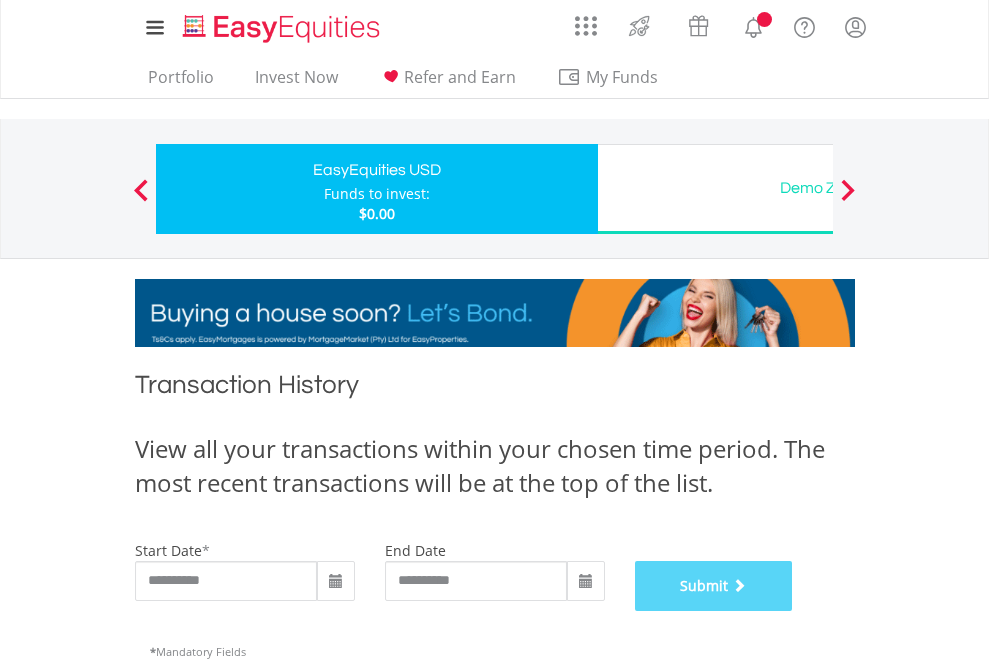 scroll, scrollTop: 811, scrollLeft: 0, axis: vertical 